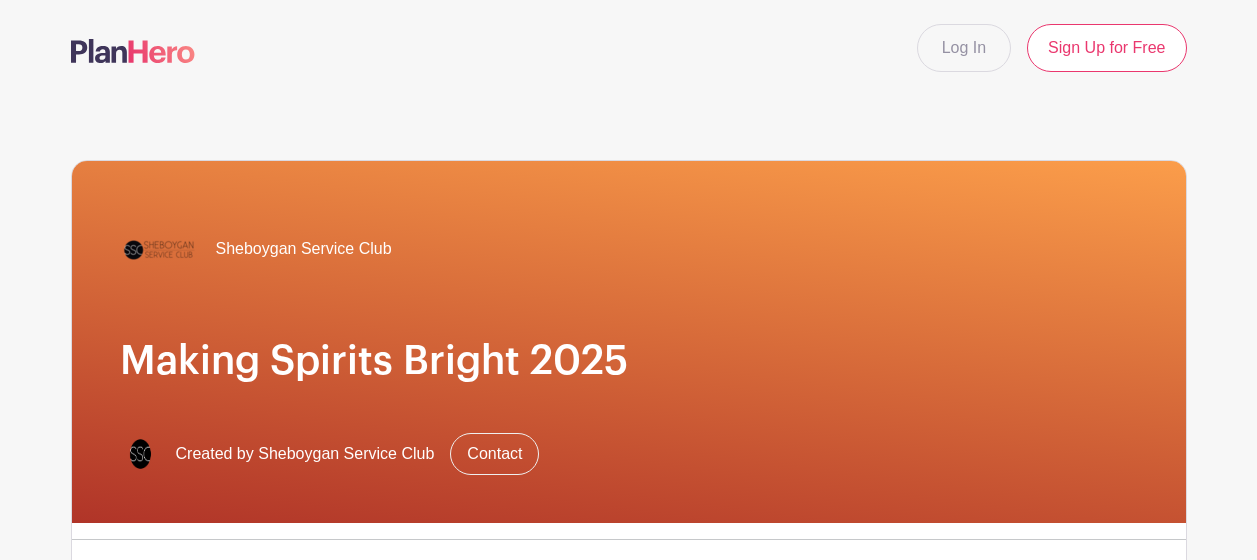 scroll, scrollTop: 100, scrollLeft: 0, axis: vertical 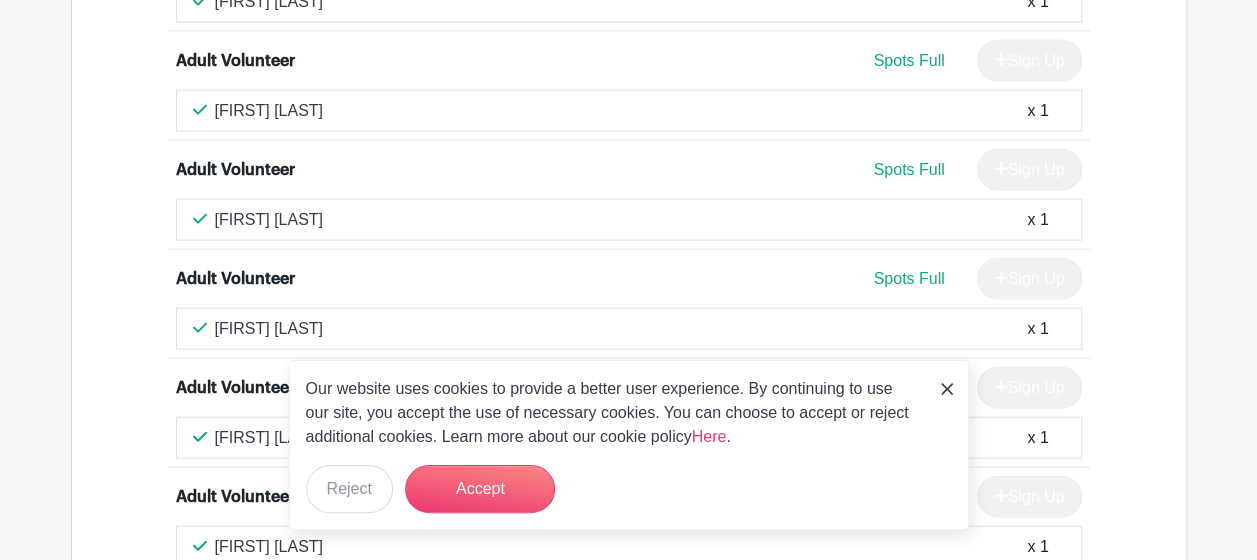 click on "Our website uses cookies to provide a better user experience. By continuing to use our site, you accept the use of necessary cookies. You can choose to accept or reject additional cookies. Learn more about our cookie policy  Here .
Reject
Accept" at bounding box center (629, 445) 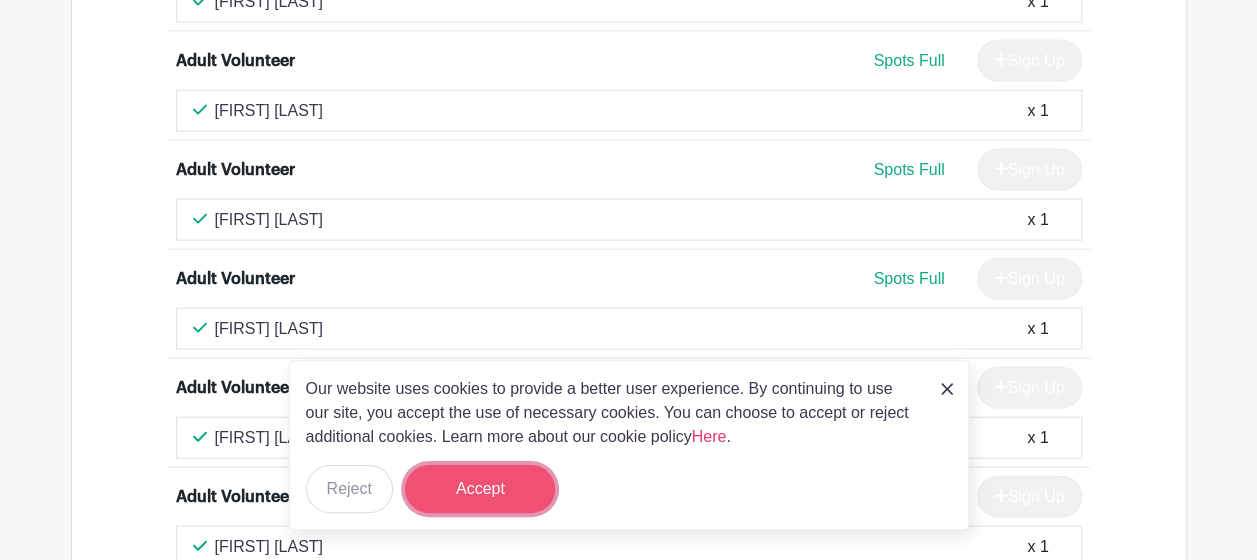 click on "Accept" at bounding box center [480, 489] 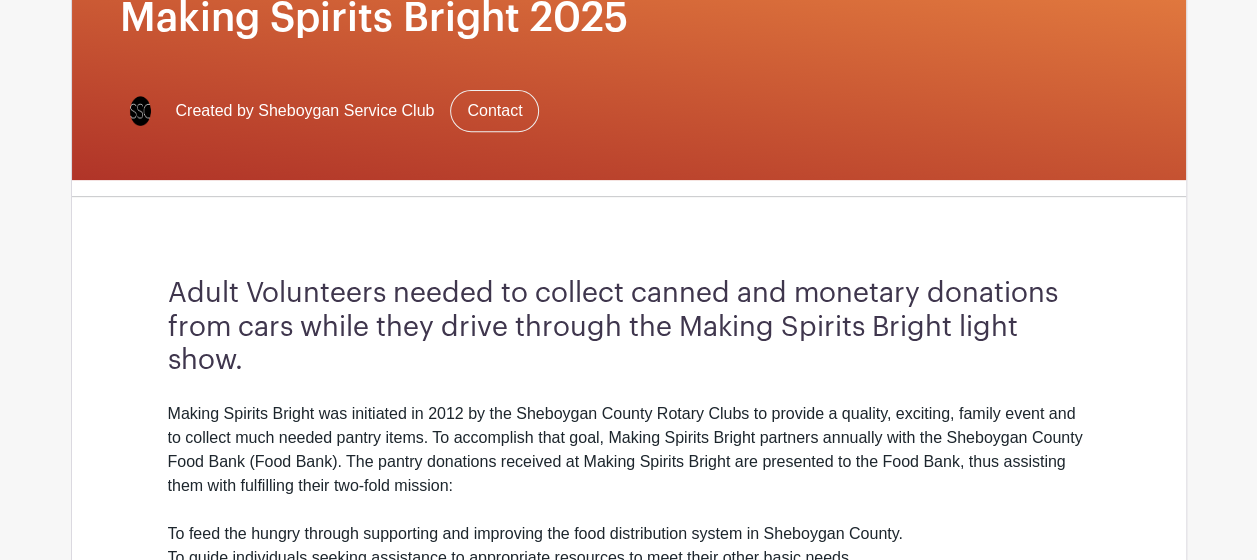 scroll, scrollTop: 0, scrollLeft: 0, axis: both 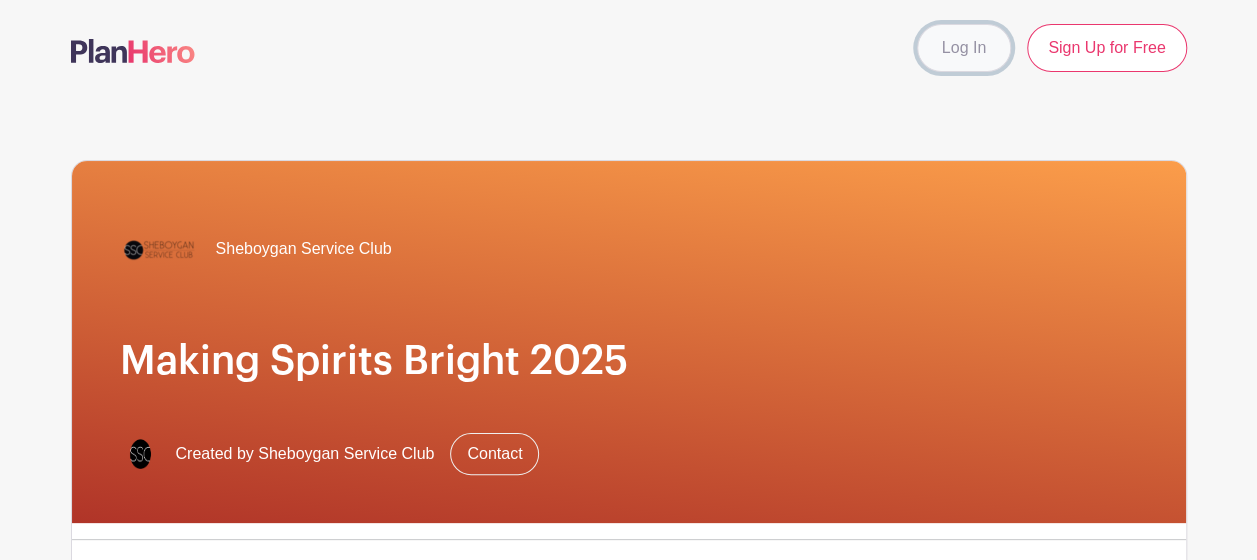click on "Log In" at bounding box center (964, 48) 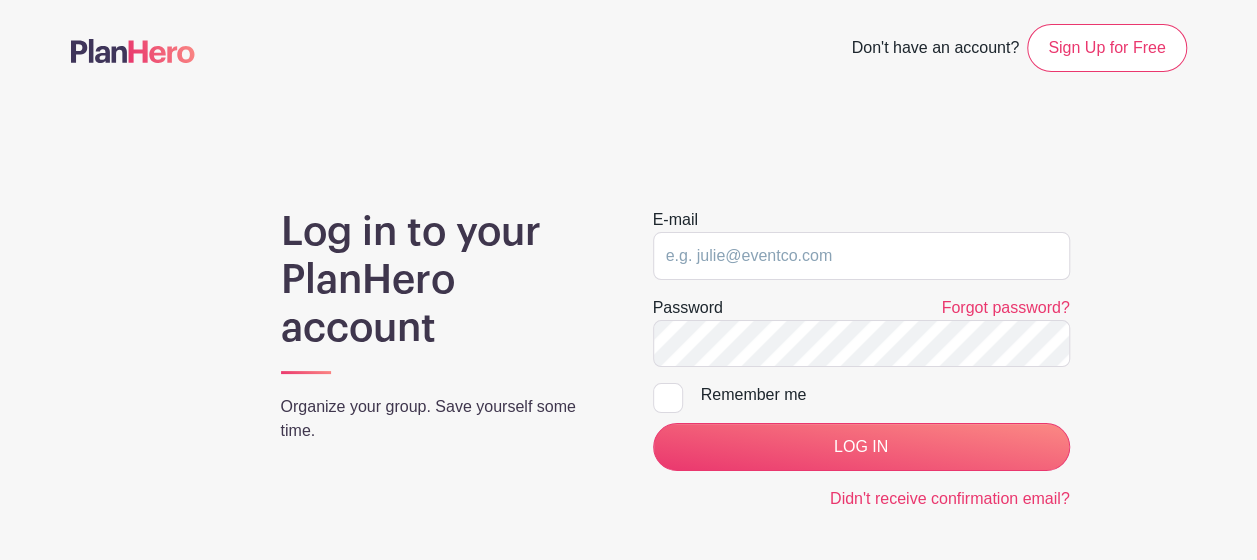 type on "[EMAIL]" 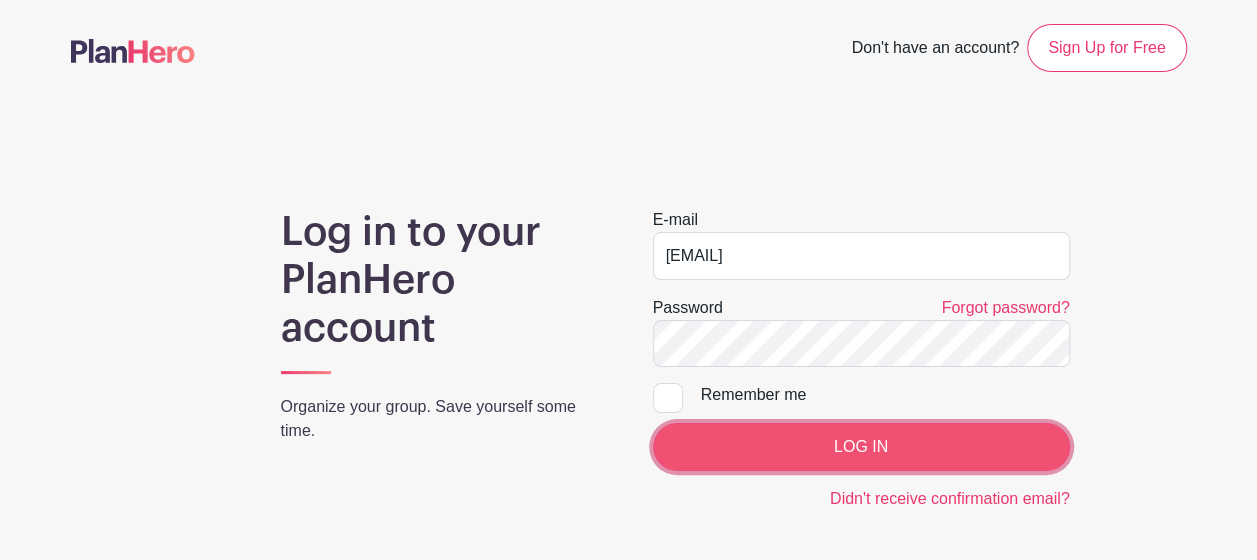 click on "LOG IN" at bounding box center [861, 447] 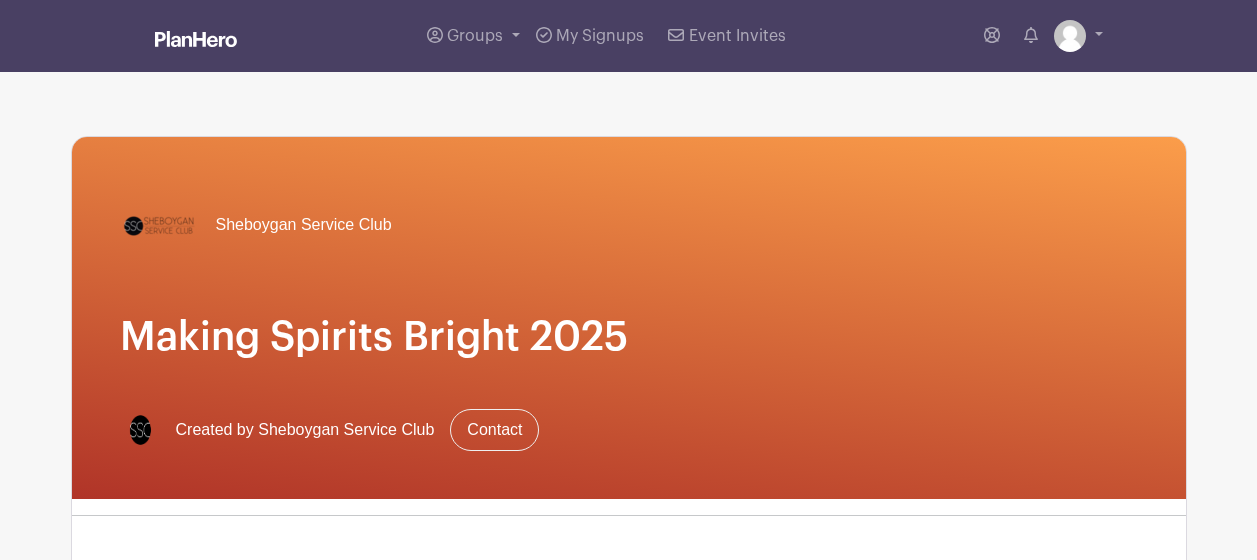 scroll, scrollTop: 0, scrollLeft: 0, axis: both 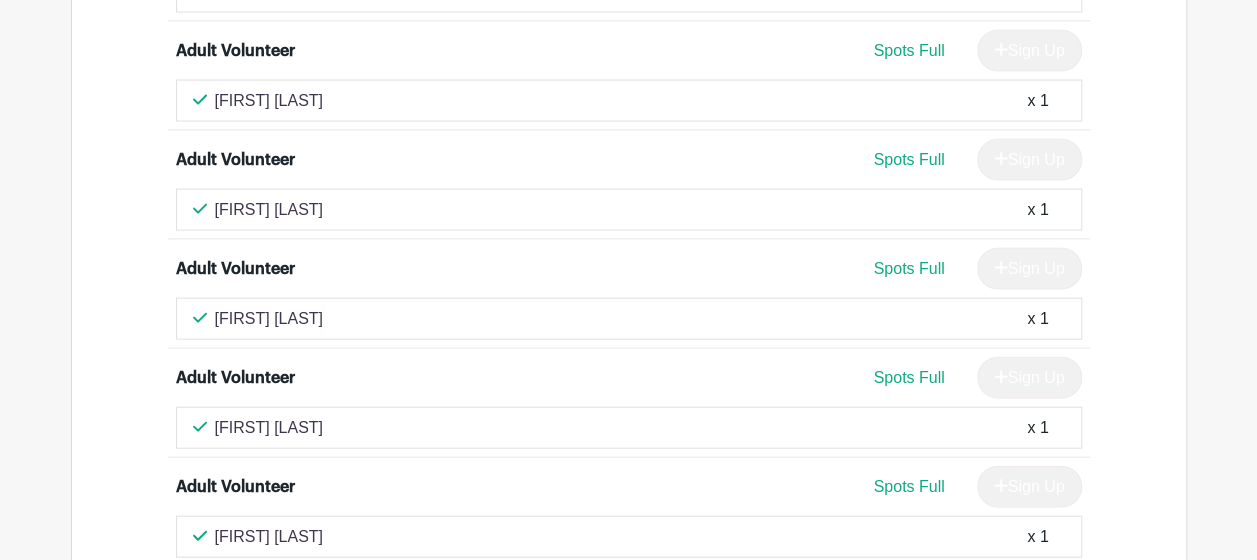 click on "Adult Volunteer
Spots Full  Sign Up
Sammie Roberts
x 1" at bounding box center [629, 185] 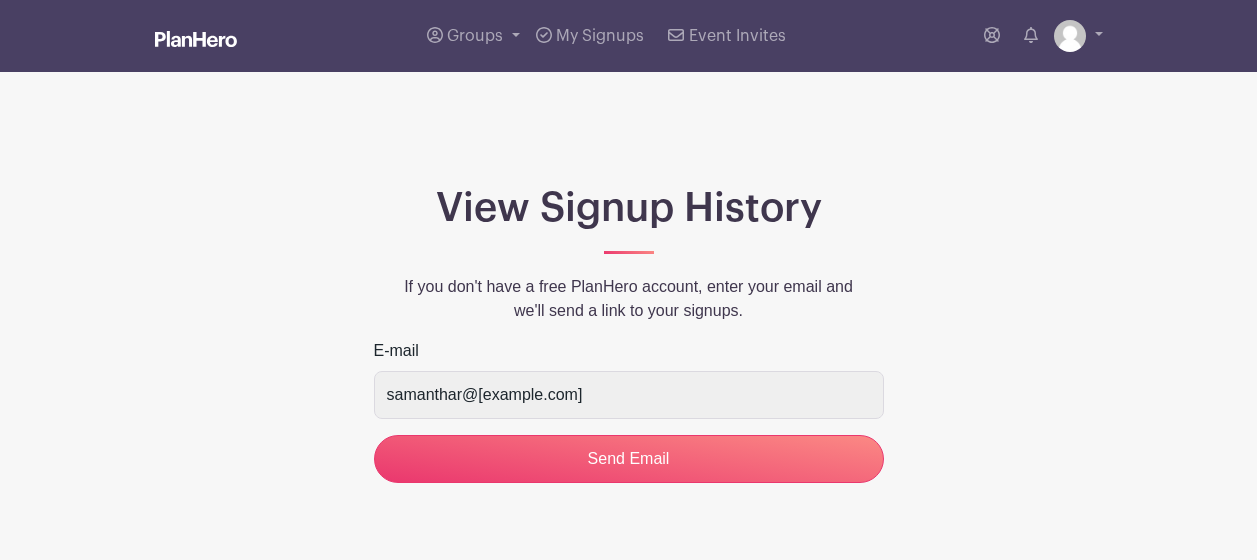 scroll, scrollTop: 0, scrollLeft: 0, axis: both 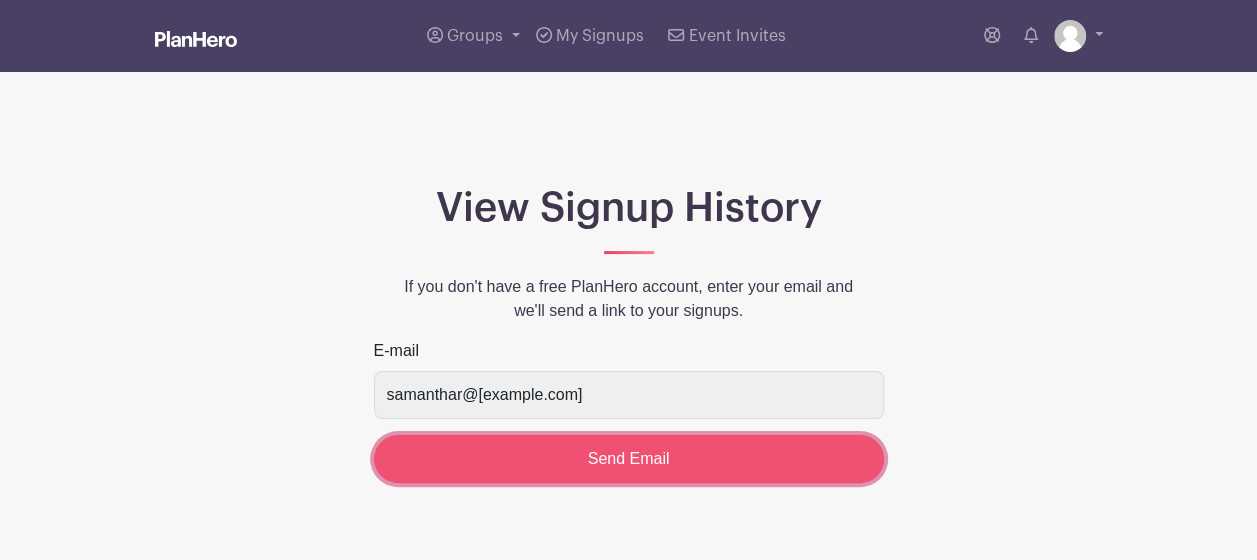 click on "Send Email" at bounding box center (629, 459) 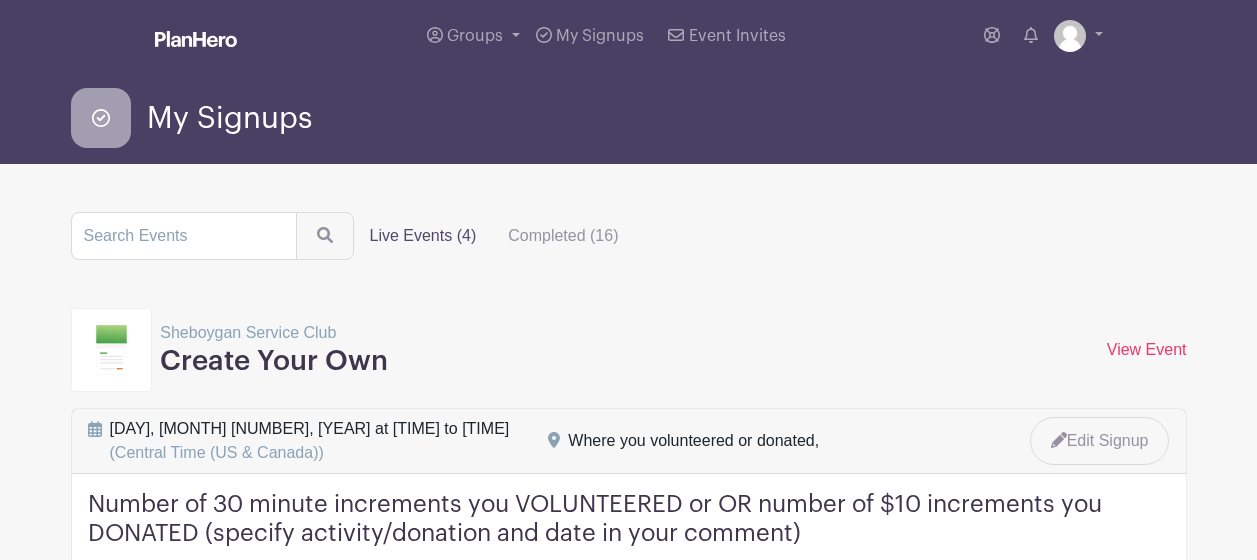 scroll, scrollTop: 0, scrollLeft: 0, axis: both 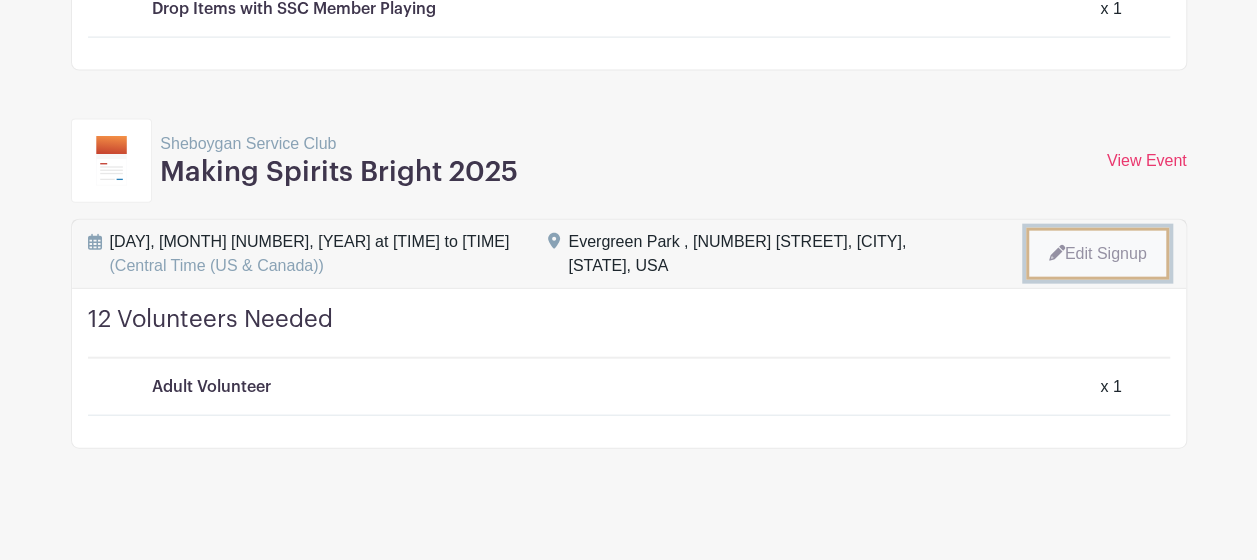 click on "Edit Signup" at bounding box center (1098, 254) 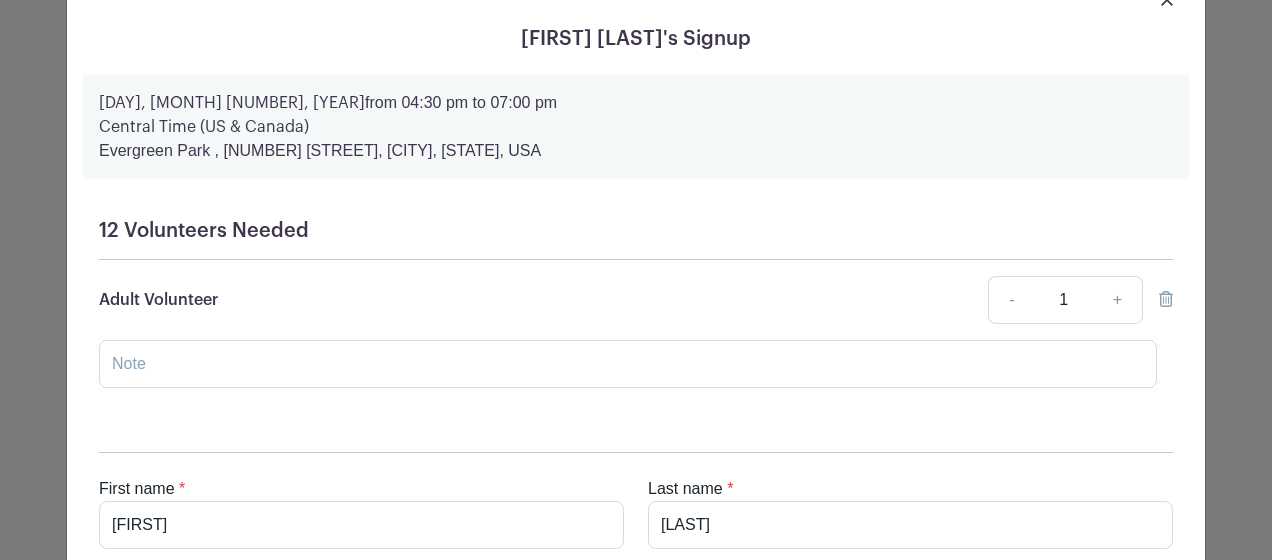 scroll, scrollTop: 72, scrollLeft: 0, axis: vertical 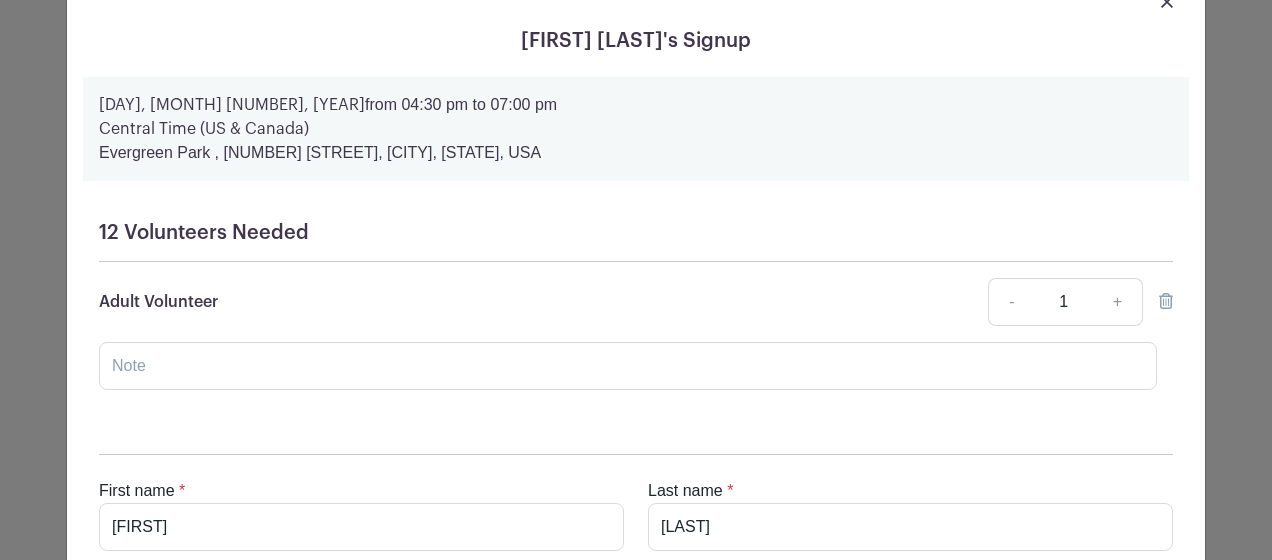 click 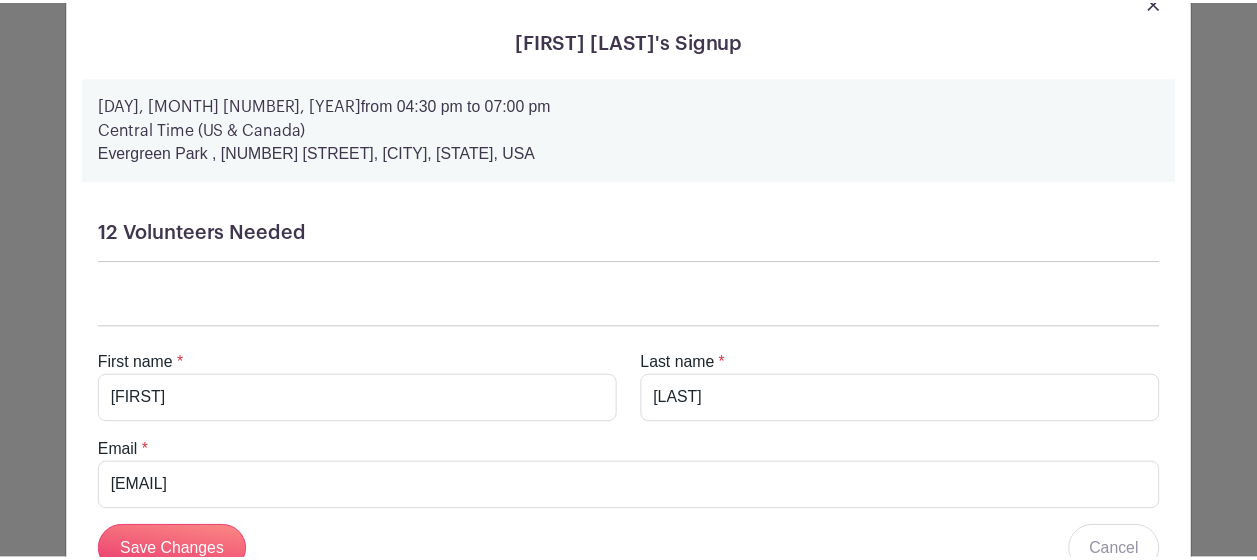 scroll, scrollTop: 145, scrollLeft: 0, axis: vertical 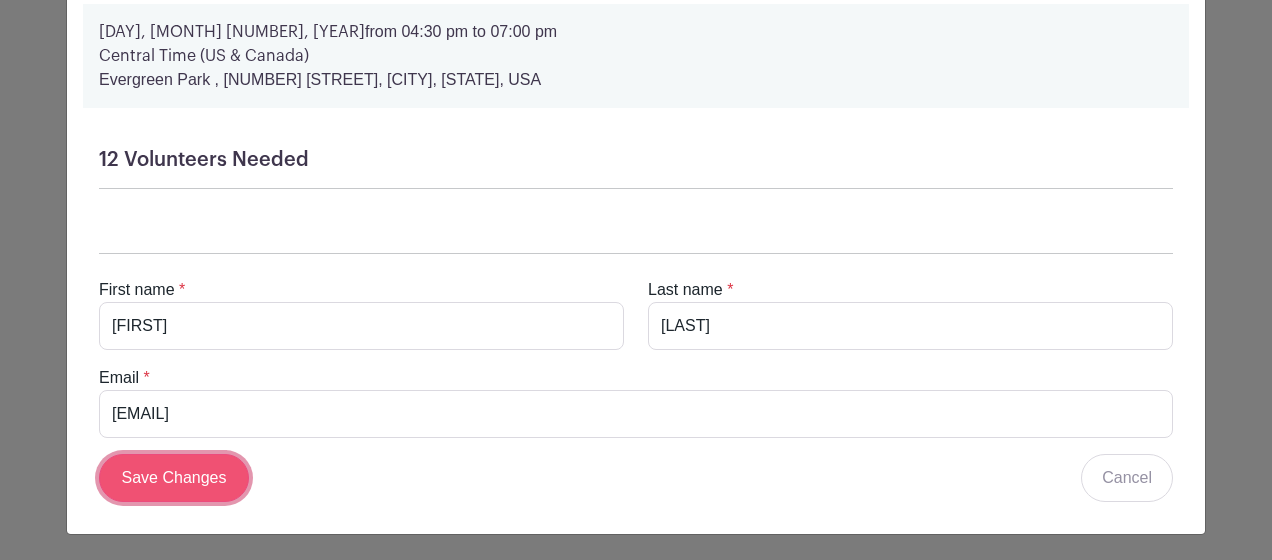 click on "Save Changes" at bounding box center (174, 478) 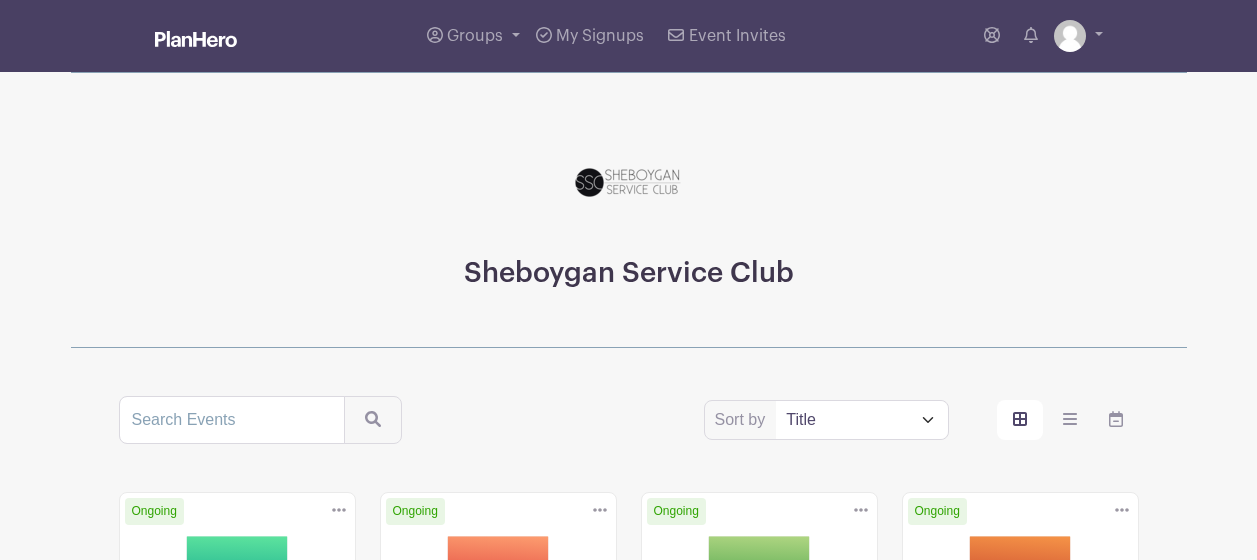 scroll, scrollTop: 0, scrollLeft: 0, axis: both 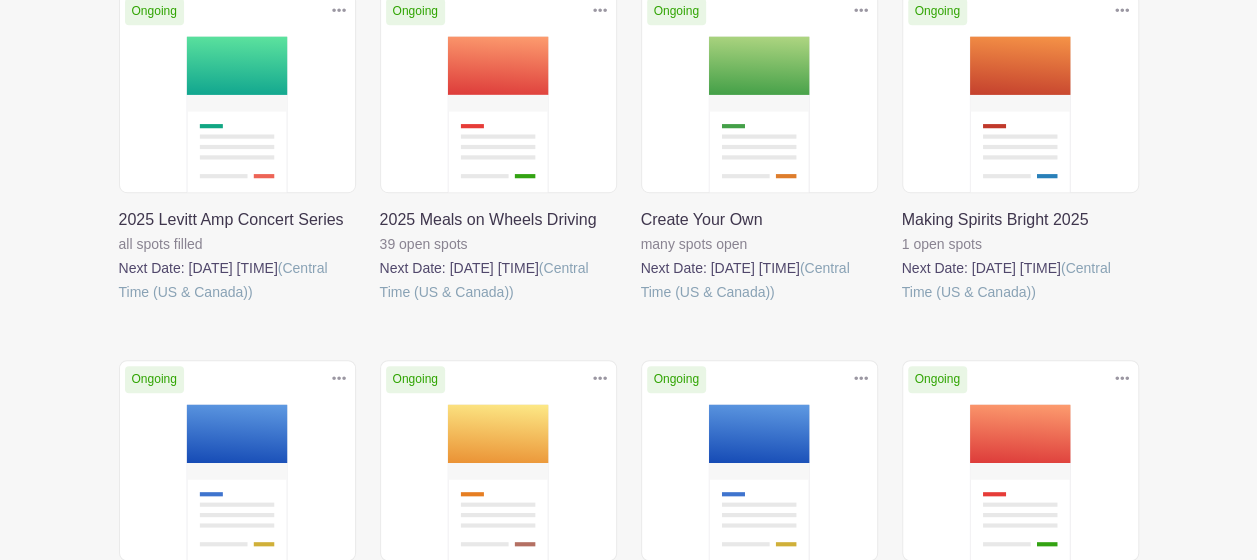 click at bounding box center [902, 304] 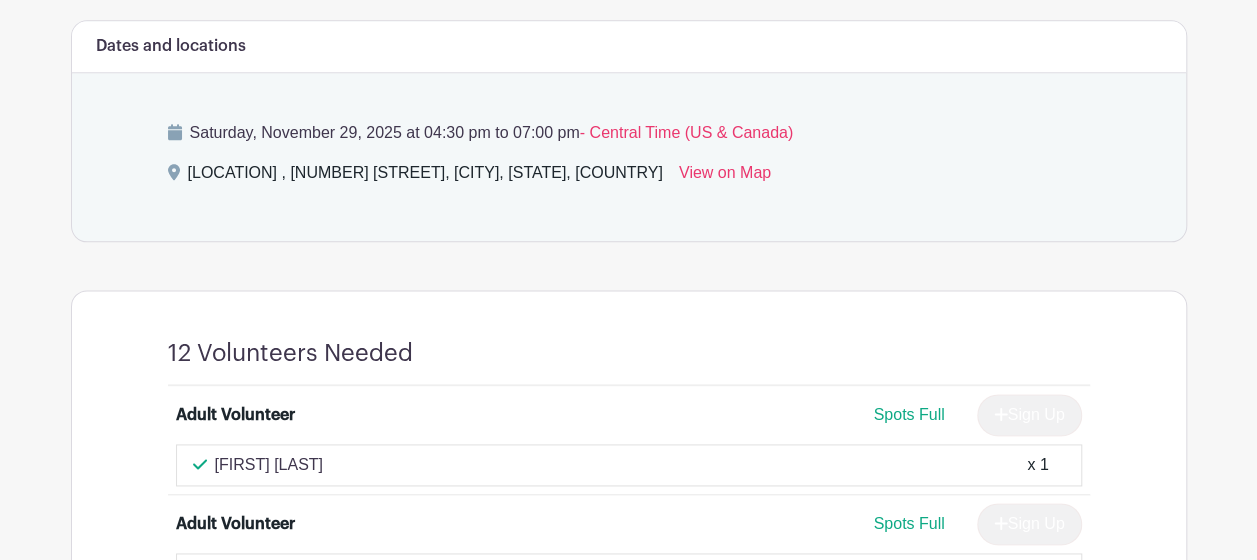 scroll, scrollTop: 1128, scrollLeft: 0, axis: vertical 